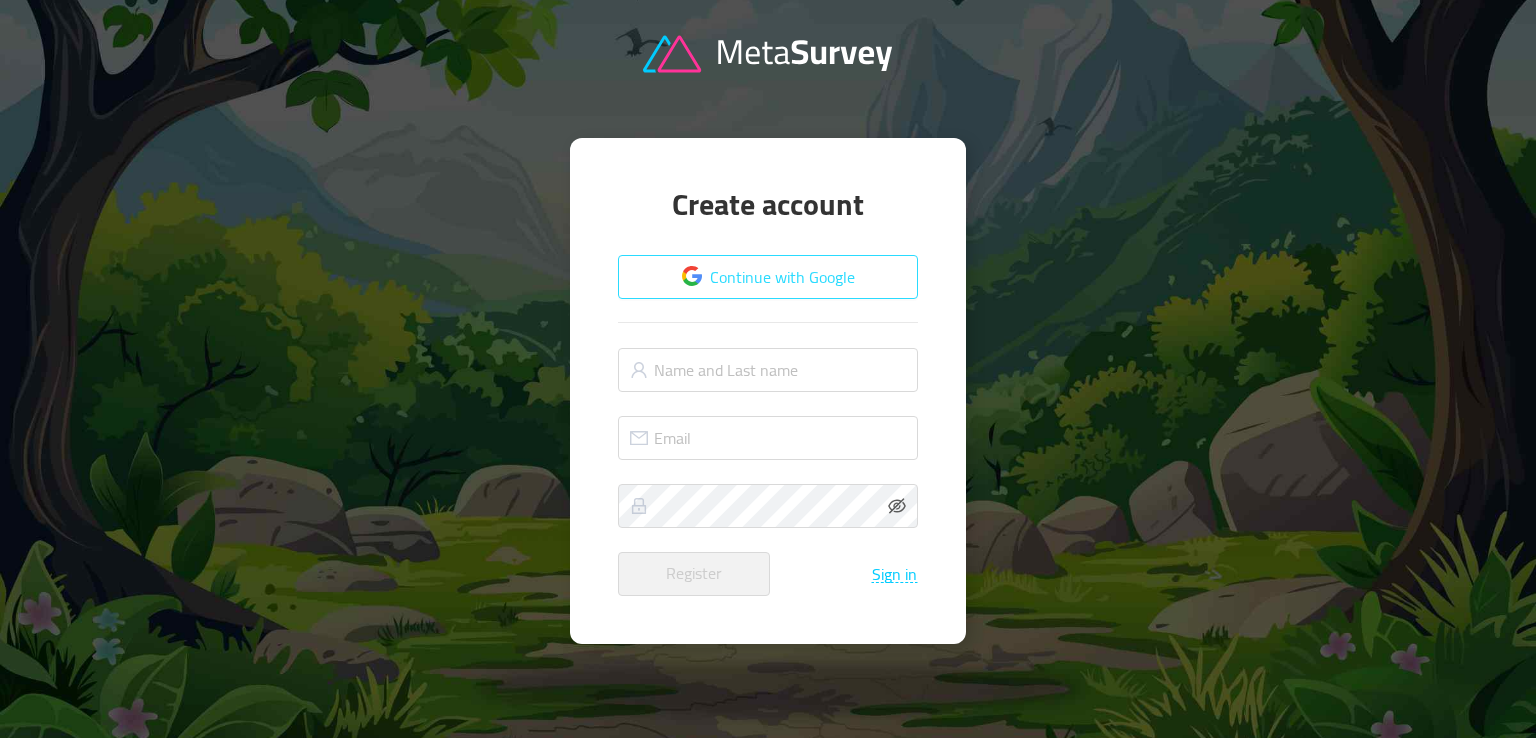 scroll, scrollTop: 0, scrollLeft: 0, axis: both 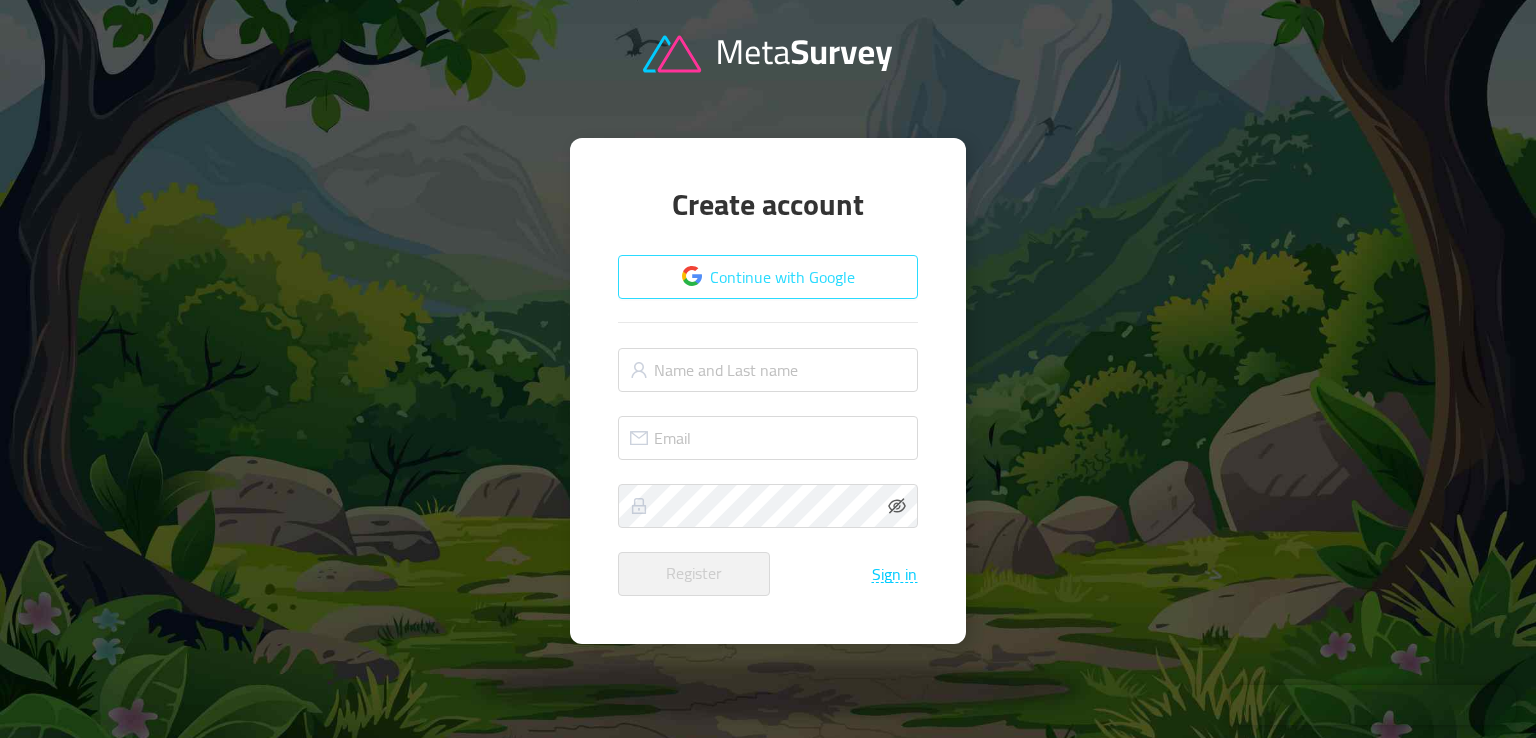 click on "Continue with Google" at bounding box center [768, 277] 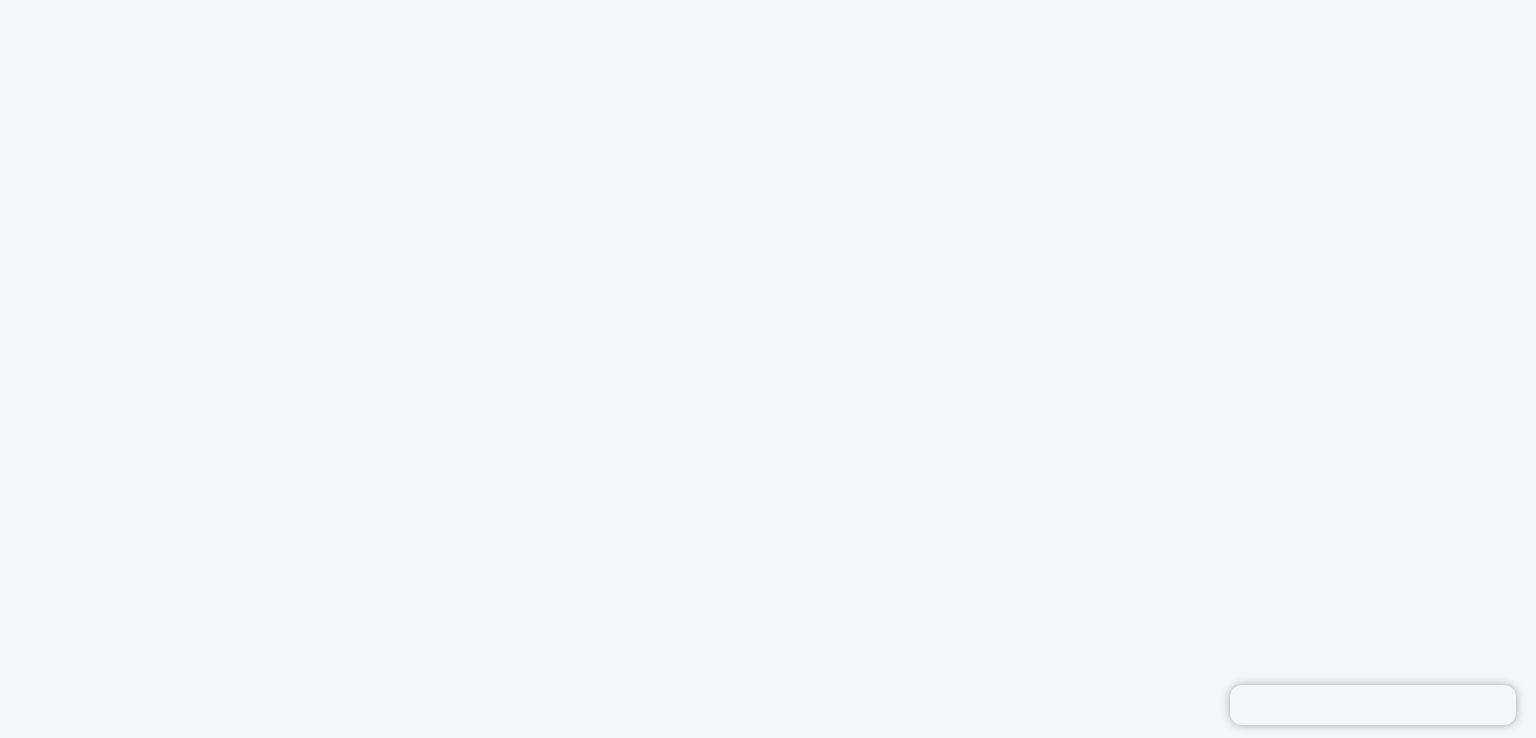 scroll, scrollTop: 0, scrollLeft: 0, axis: both 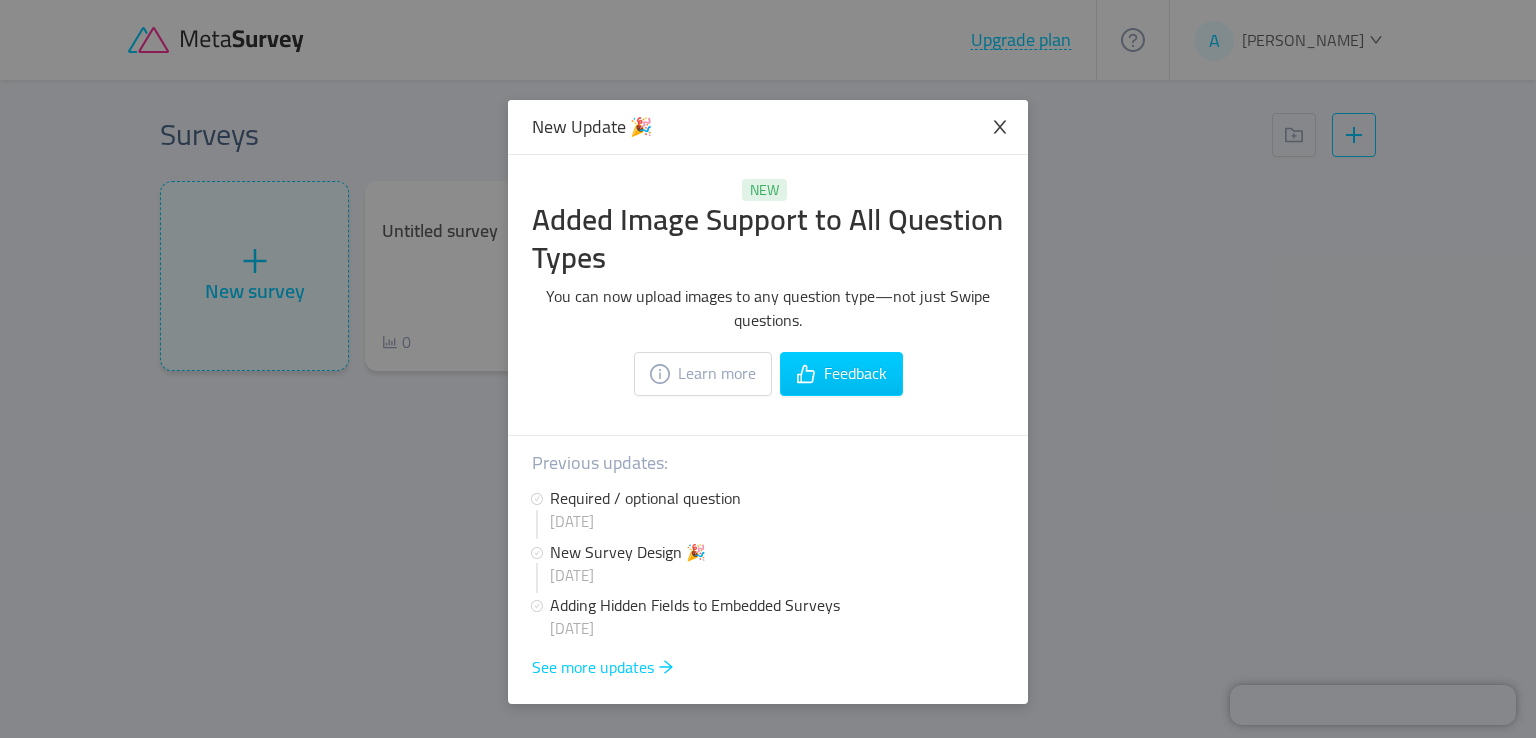 click 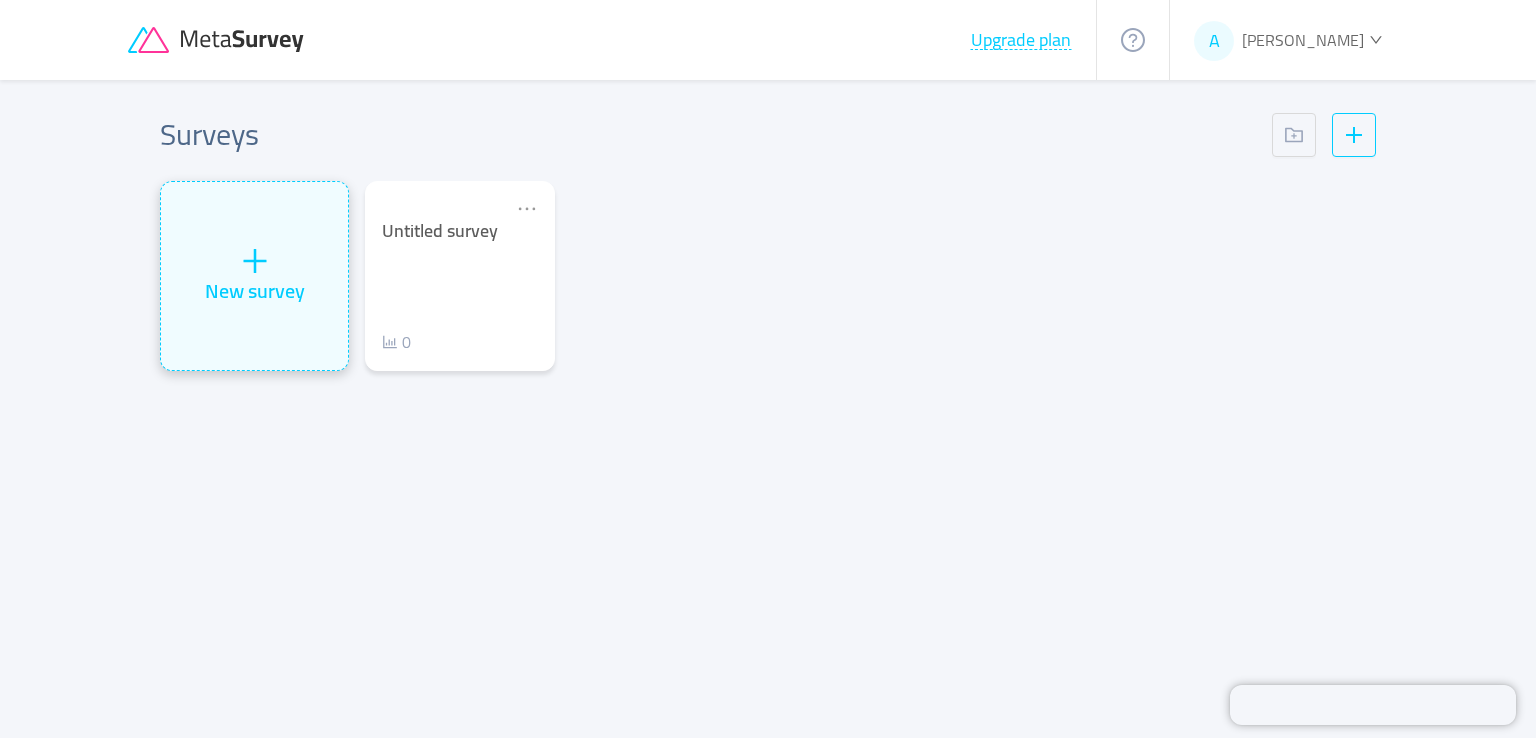 click 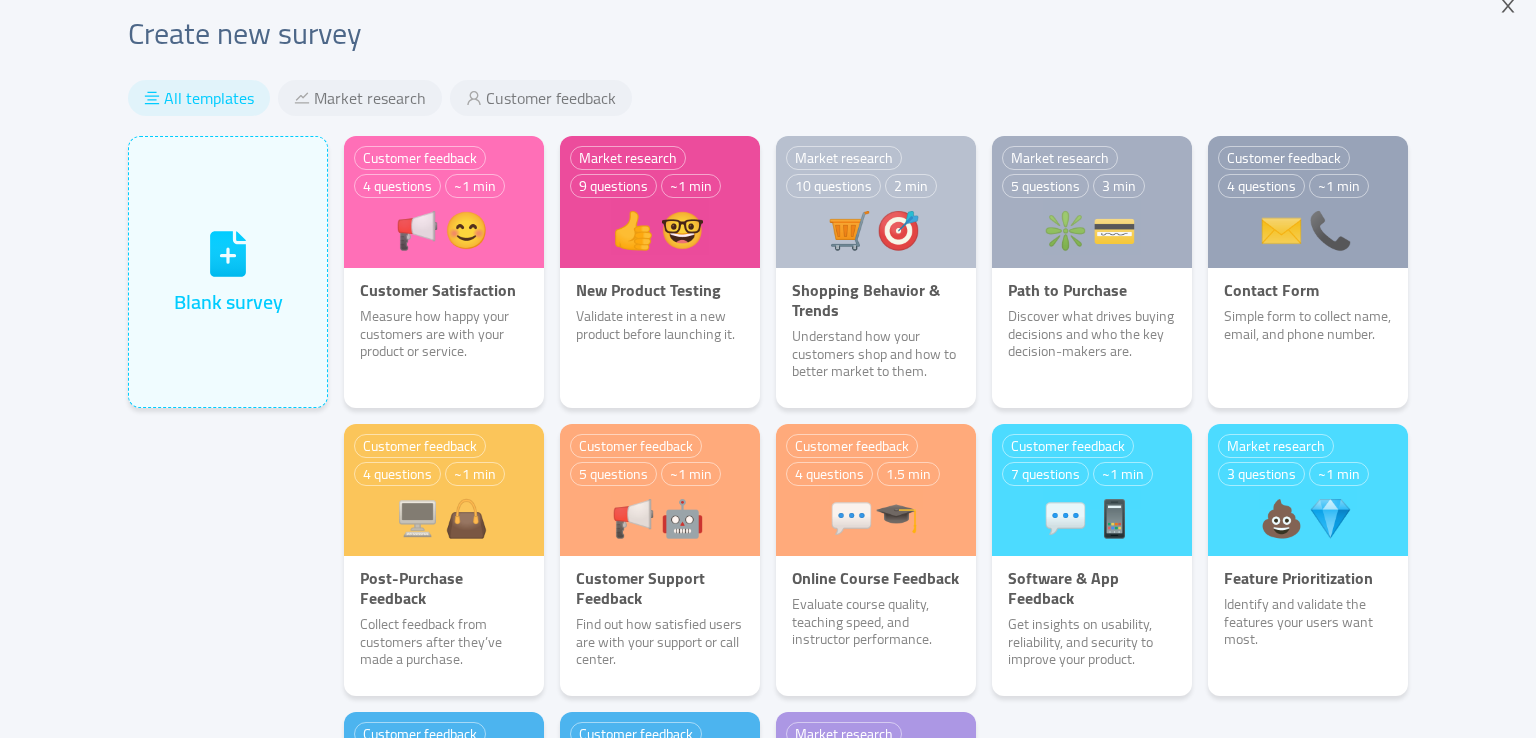 scroll, scrollTop: 0, scrollLeft: 0, axis: both 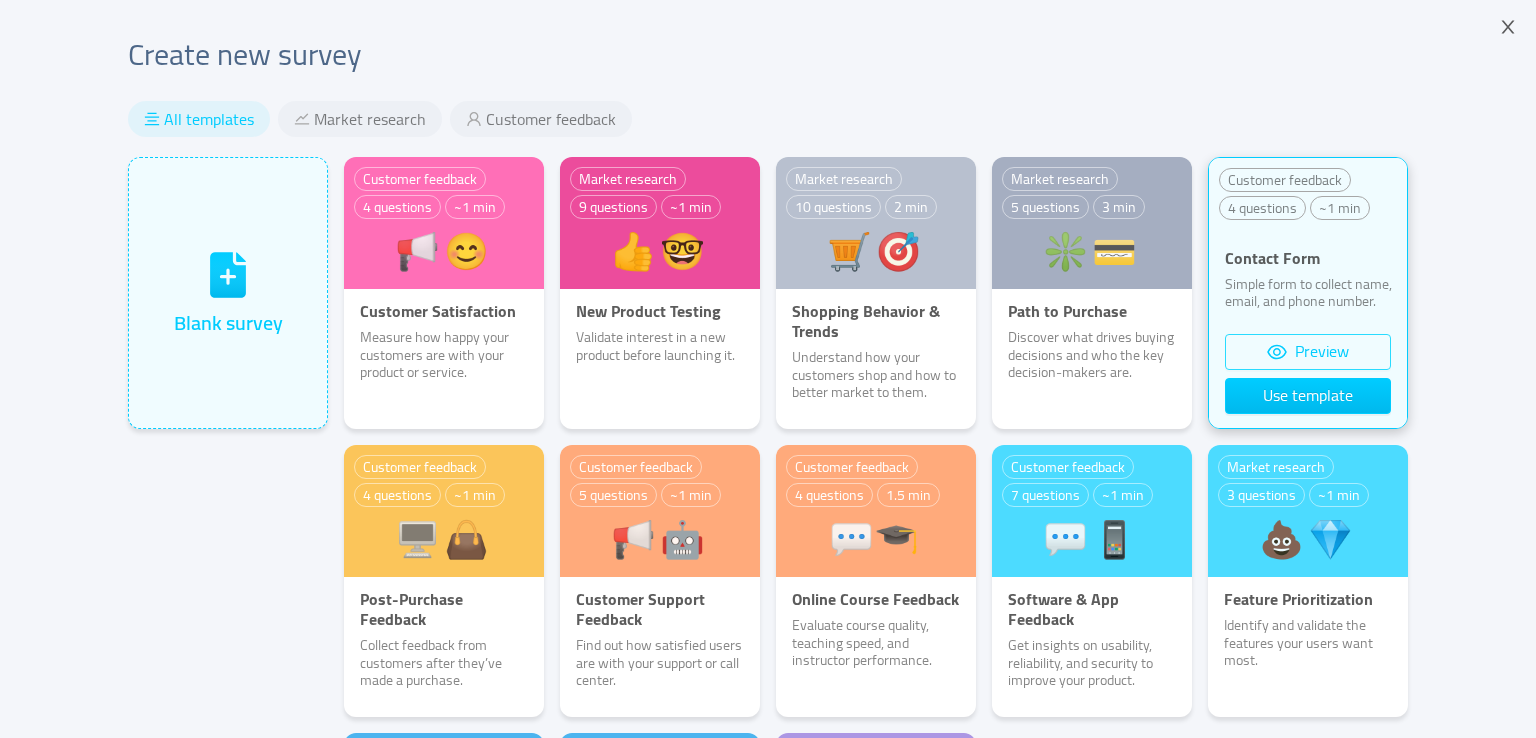 click on "Preview" at bounding box center [1308, 352] 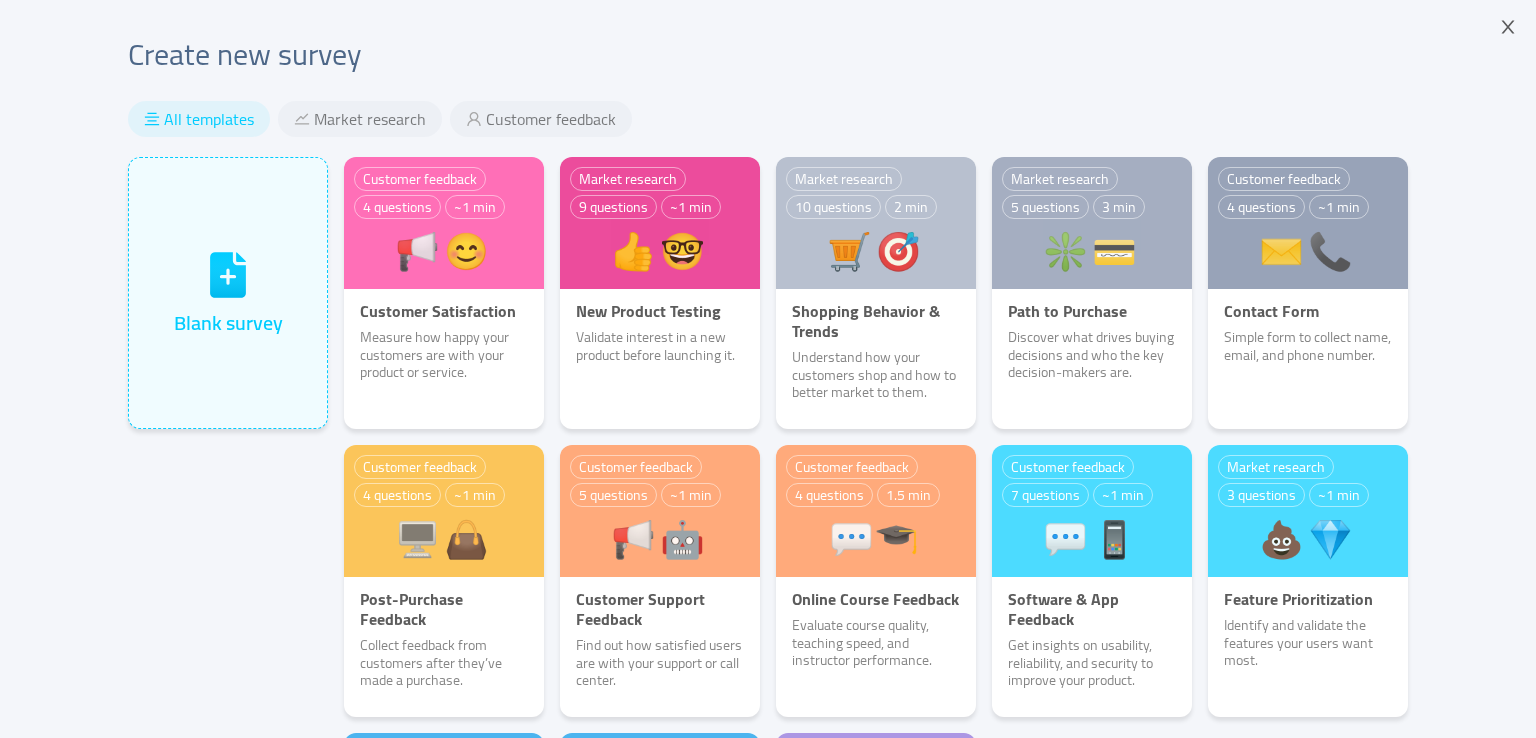 click on "All templates" at bounding box center [209, 119] 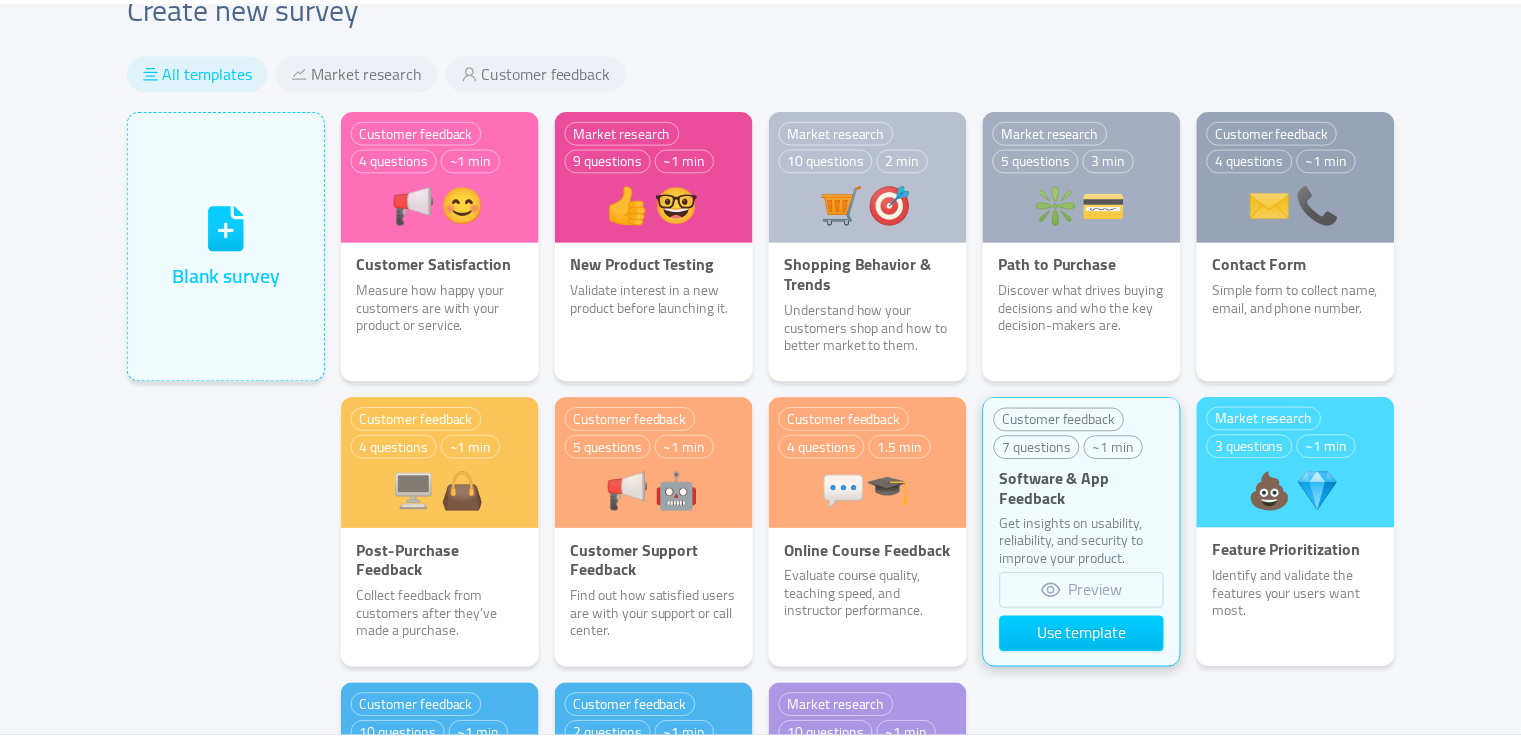 scroll, scrollTop: 0, scrollLeft: 0, axis: both 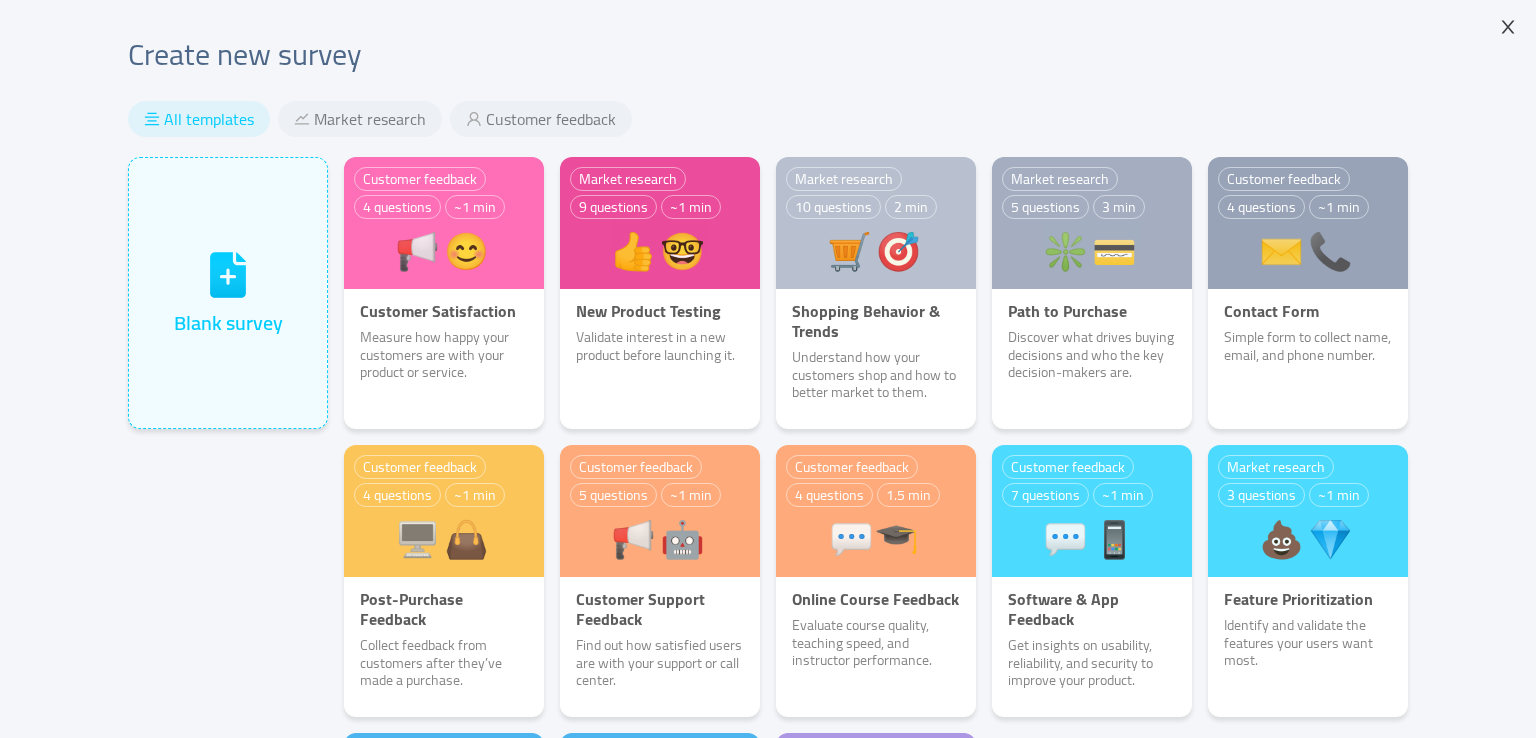 click 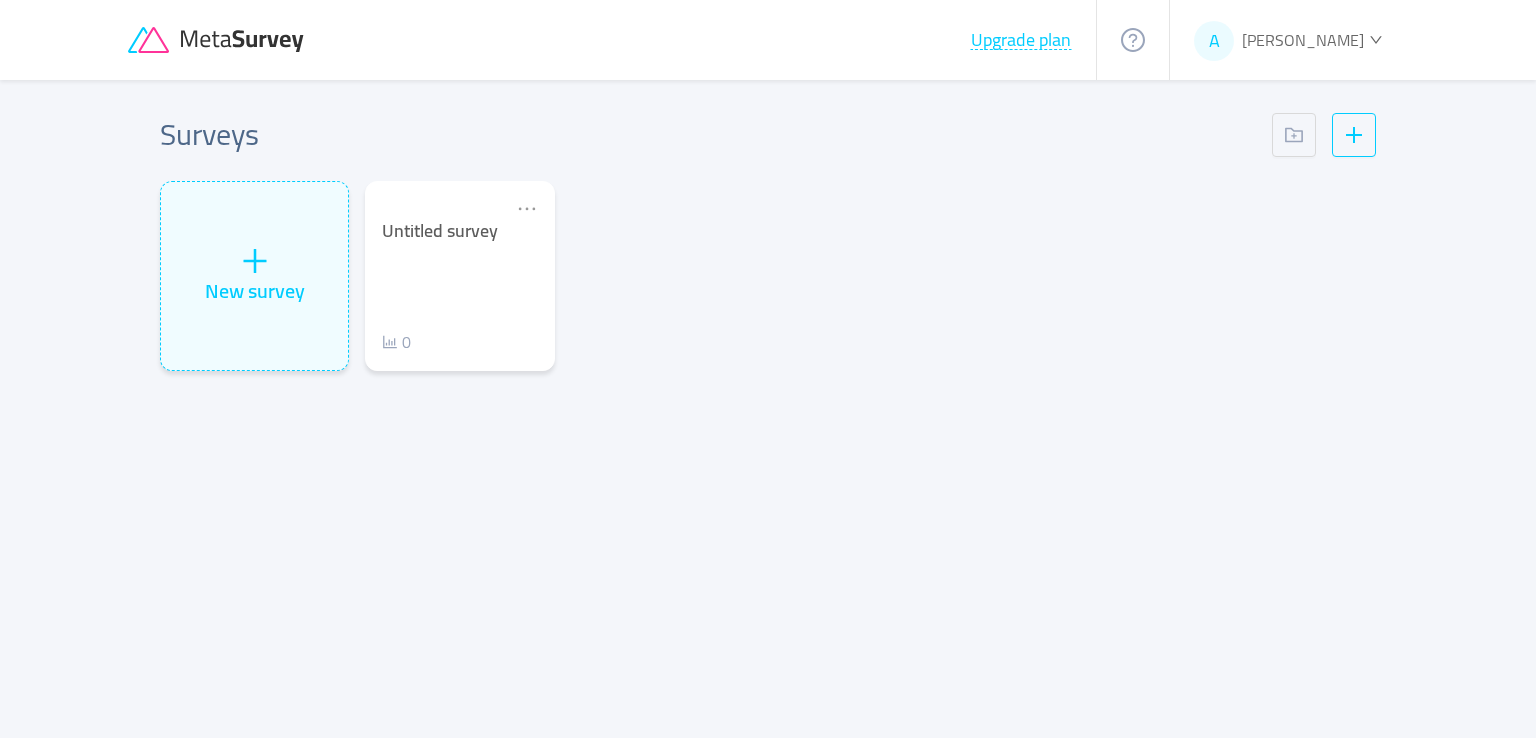 click 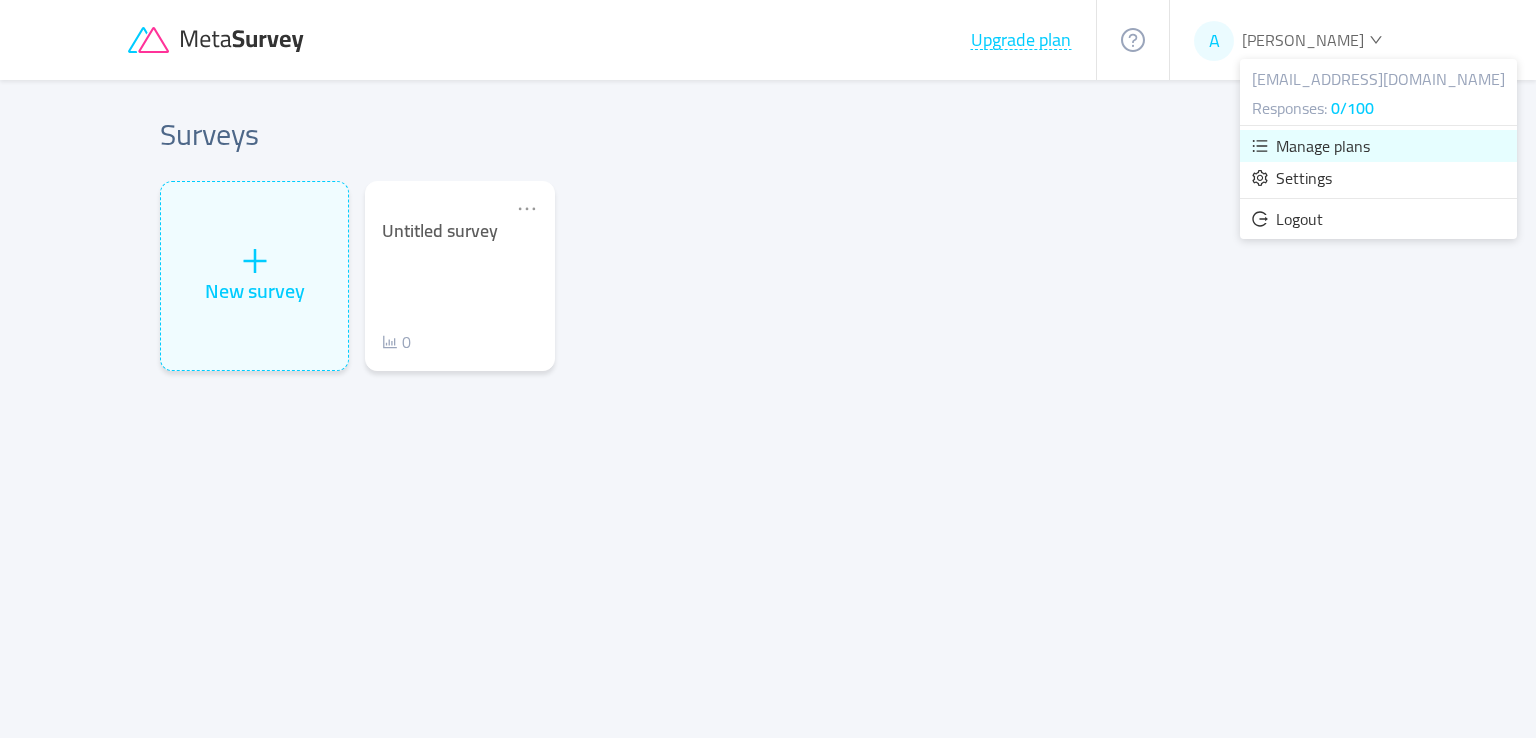 click on "Manage plans" at bounding box center (1323, 146) 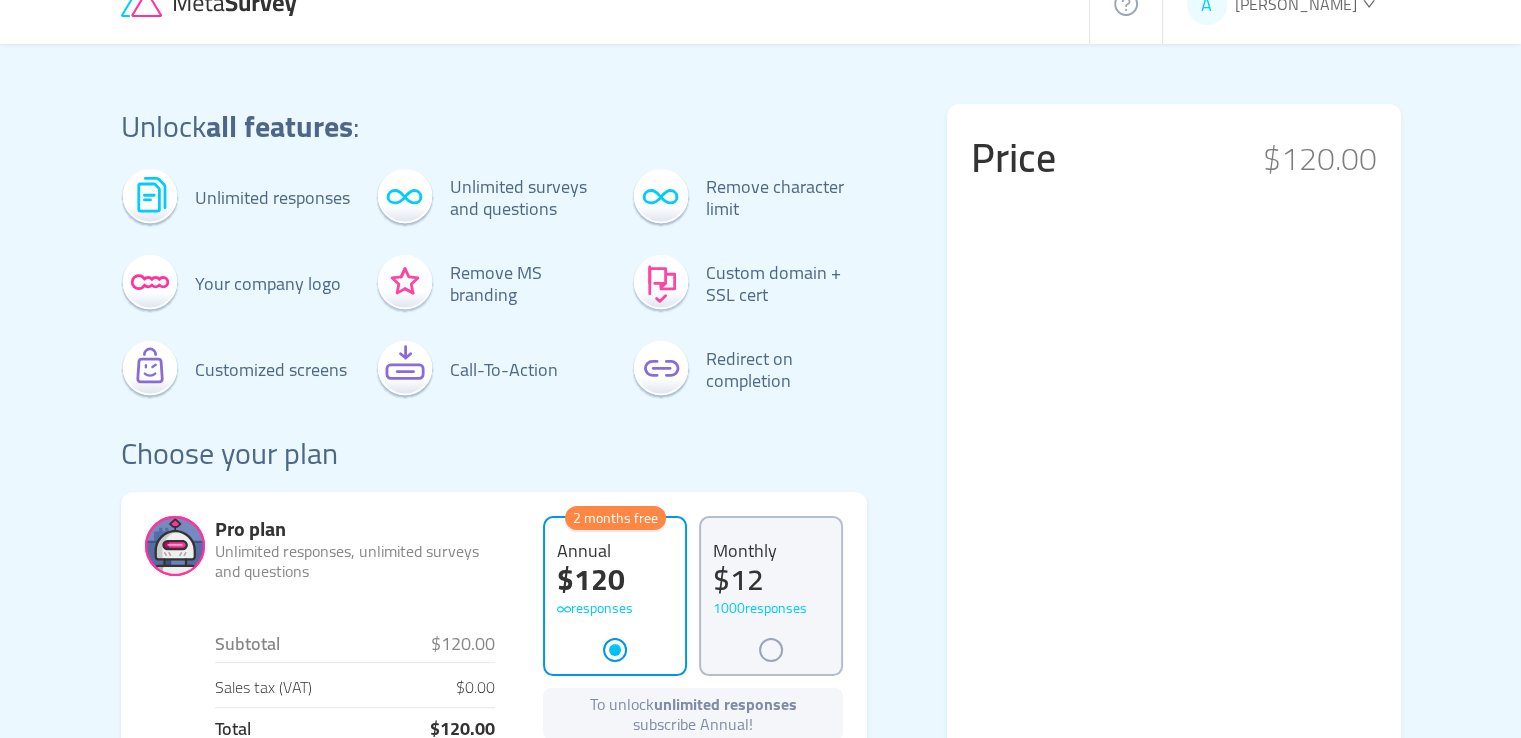 scroll, scrollTop: 0, scrollLeft: 0, axis: both 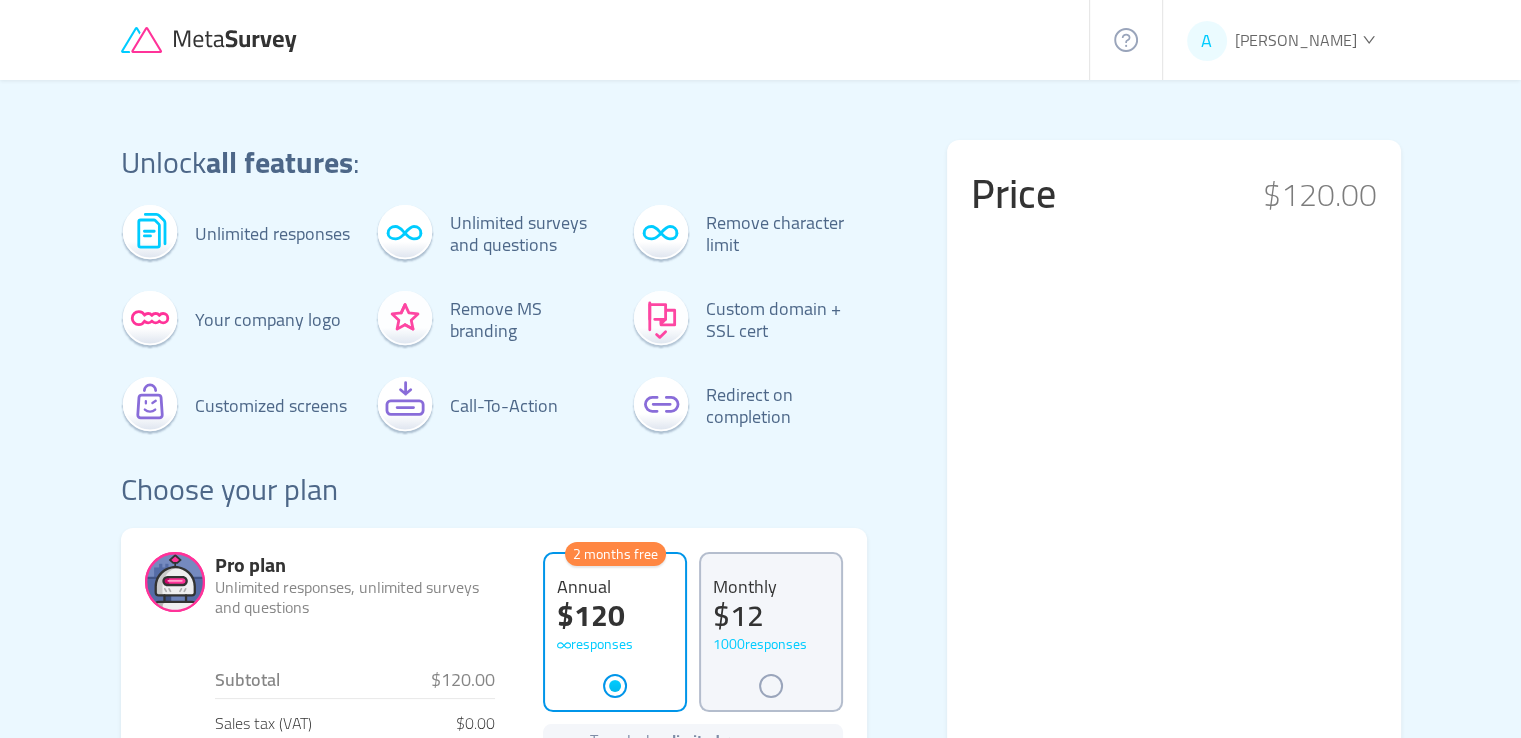 click 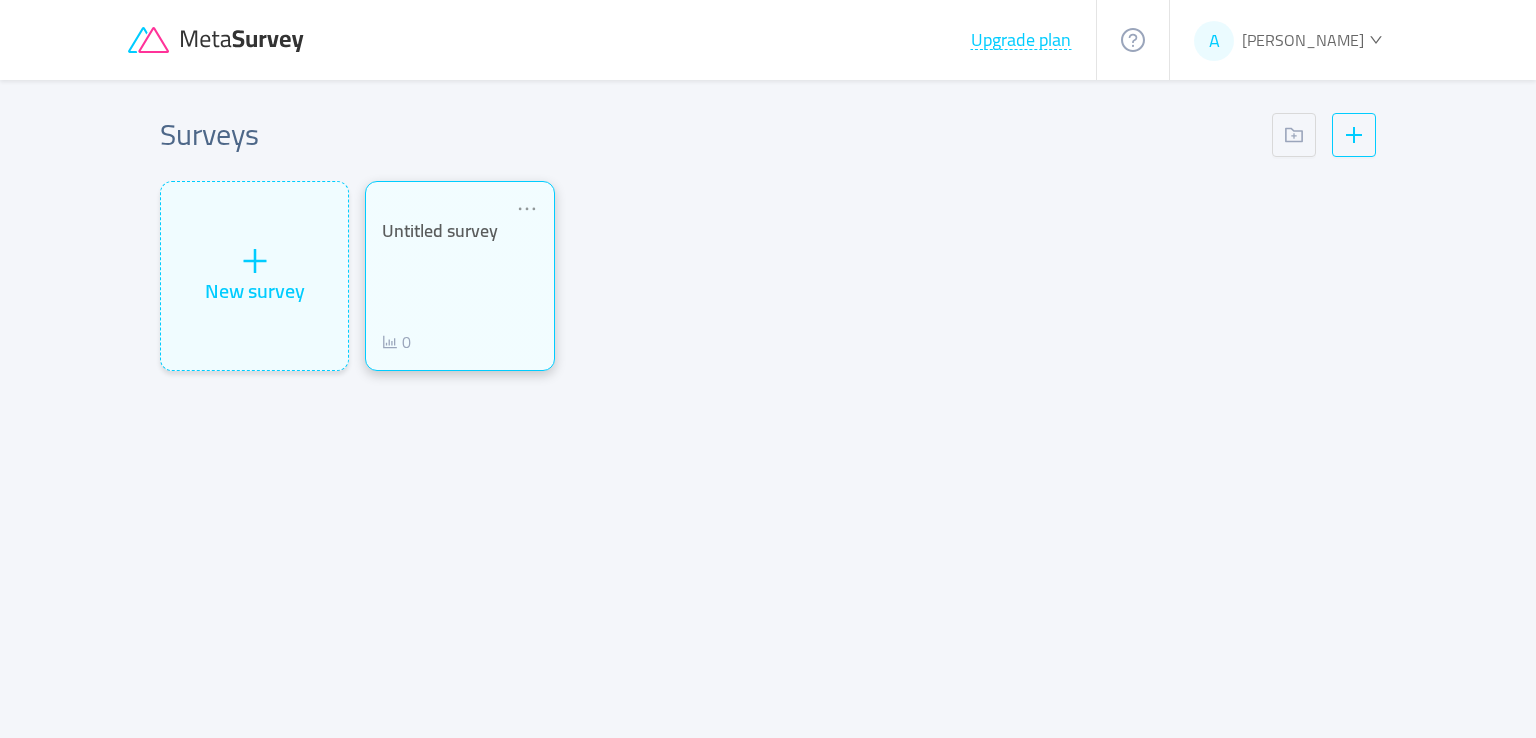 click on "Untitled survey" at bounding box center [459, 231] 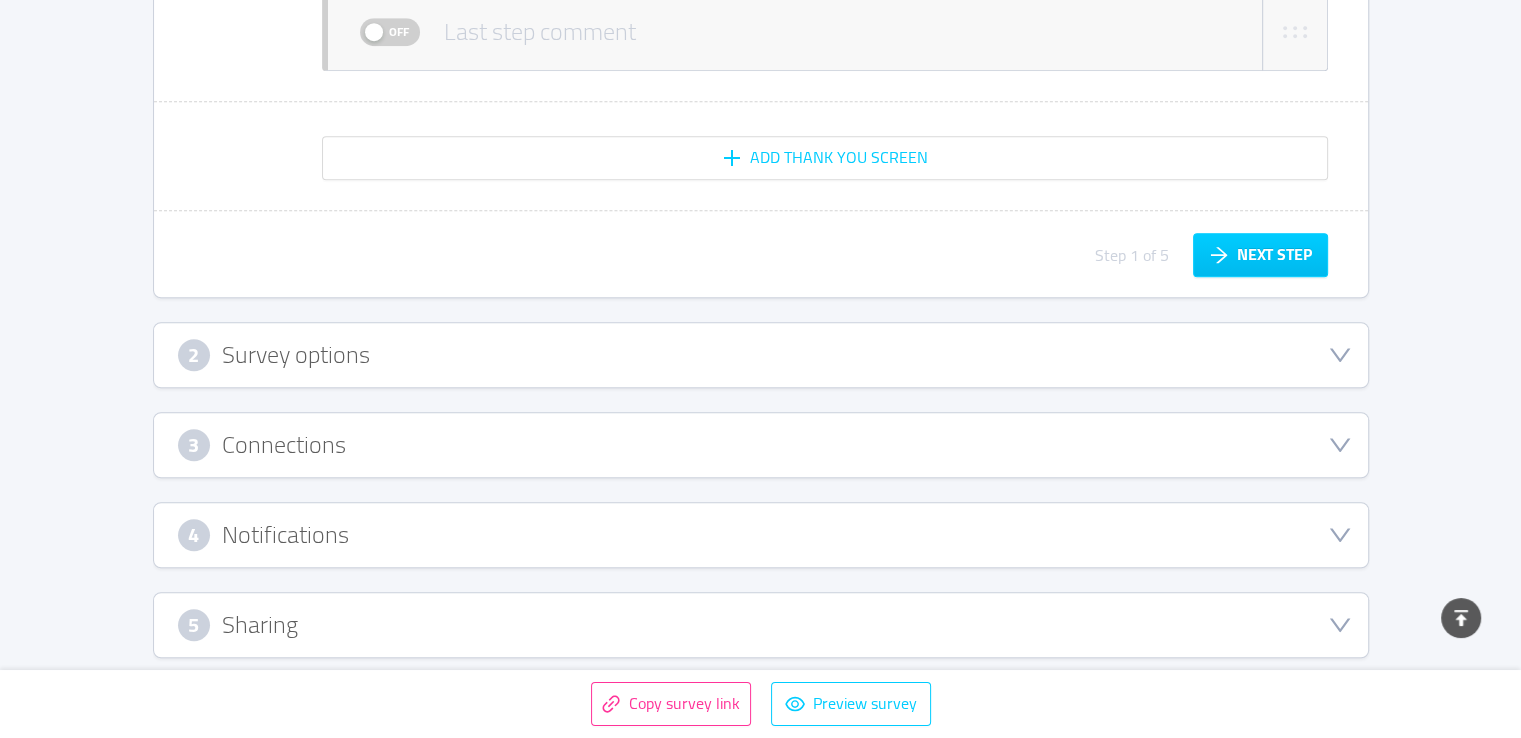 scroll, scrollTop: 1451, scrollLeft: 0, axis: vertical 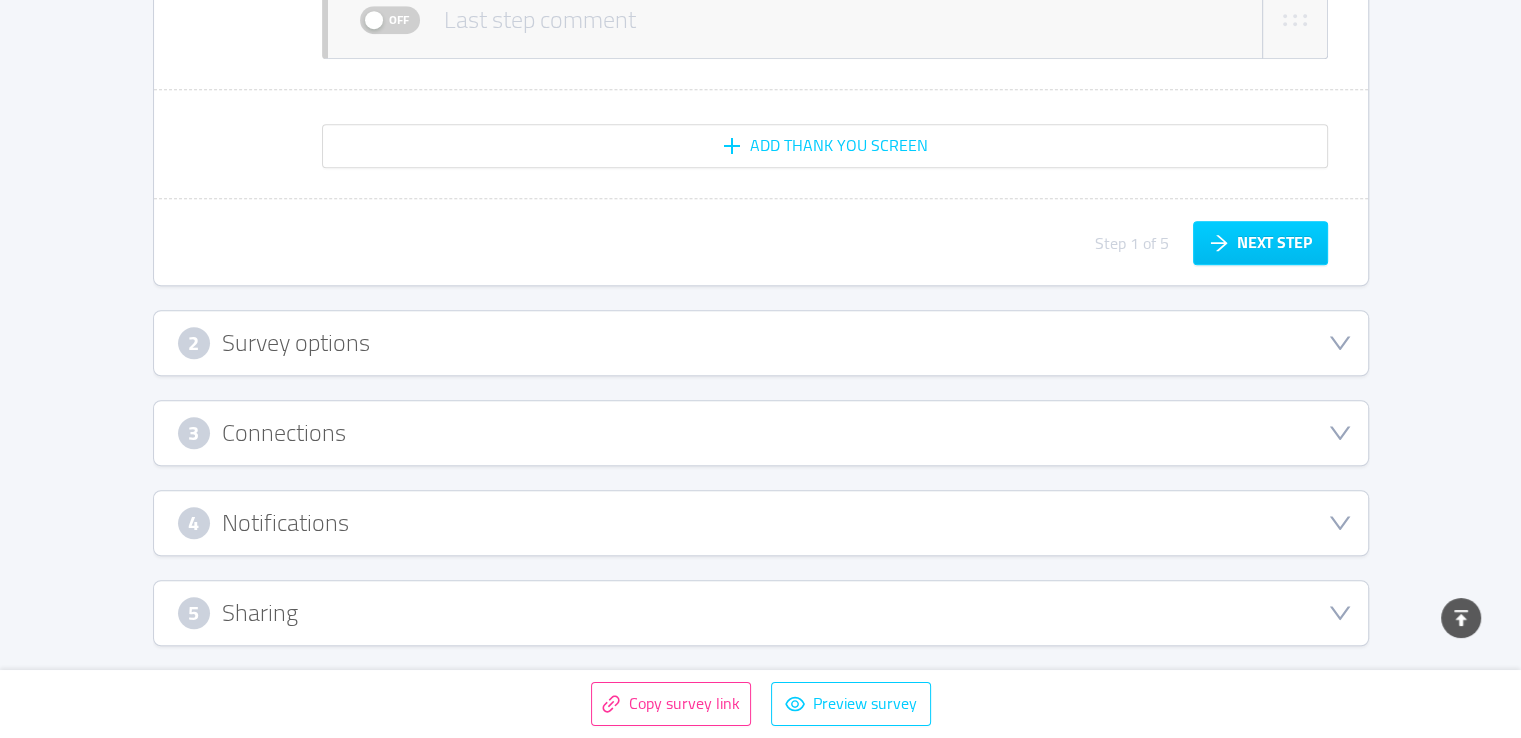 click on "3  Connections" at bounding box center (761, 433) 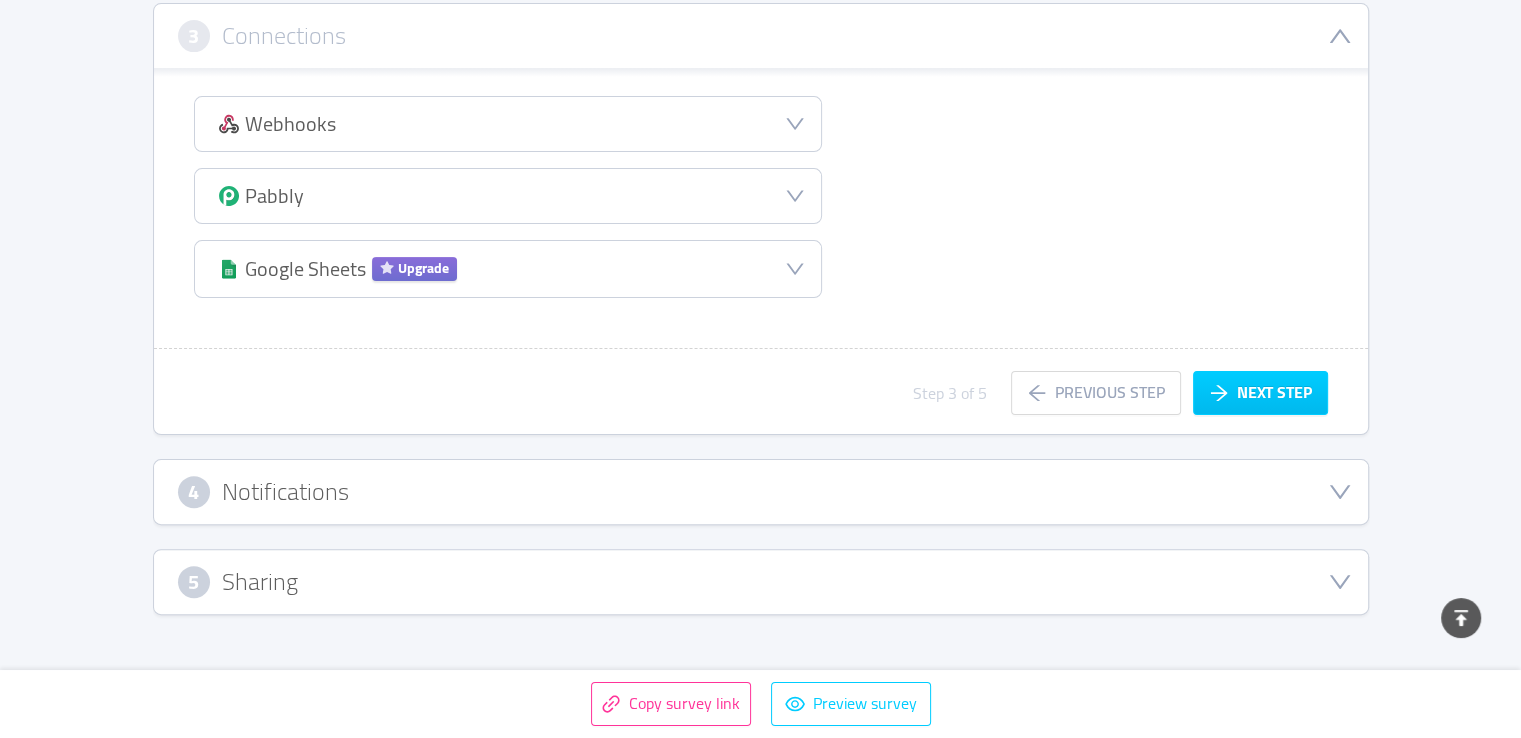 scroll, scrollTop: 439, scrollLeft: 0, axis: vertical 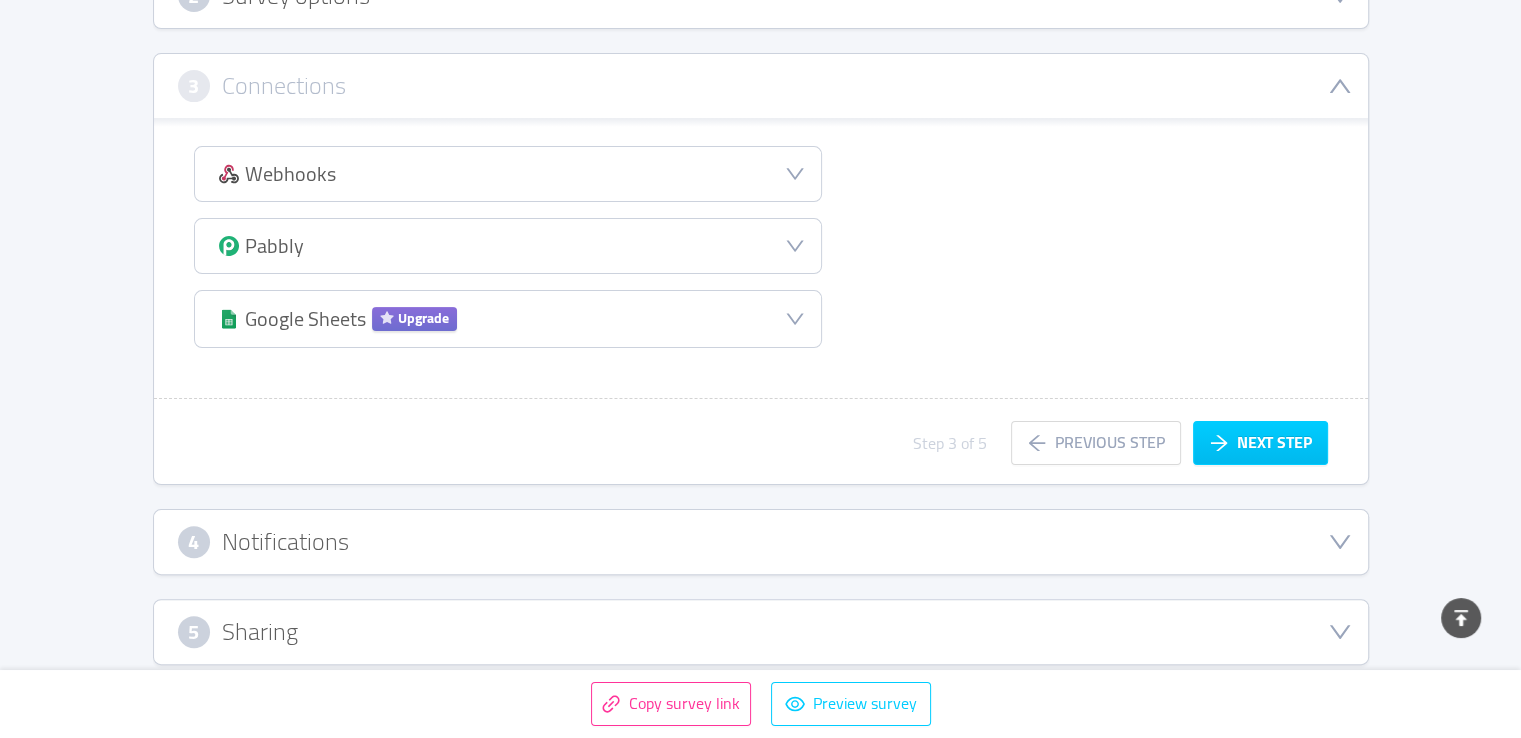 type 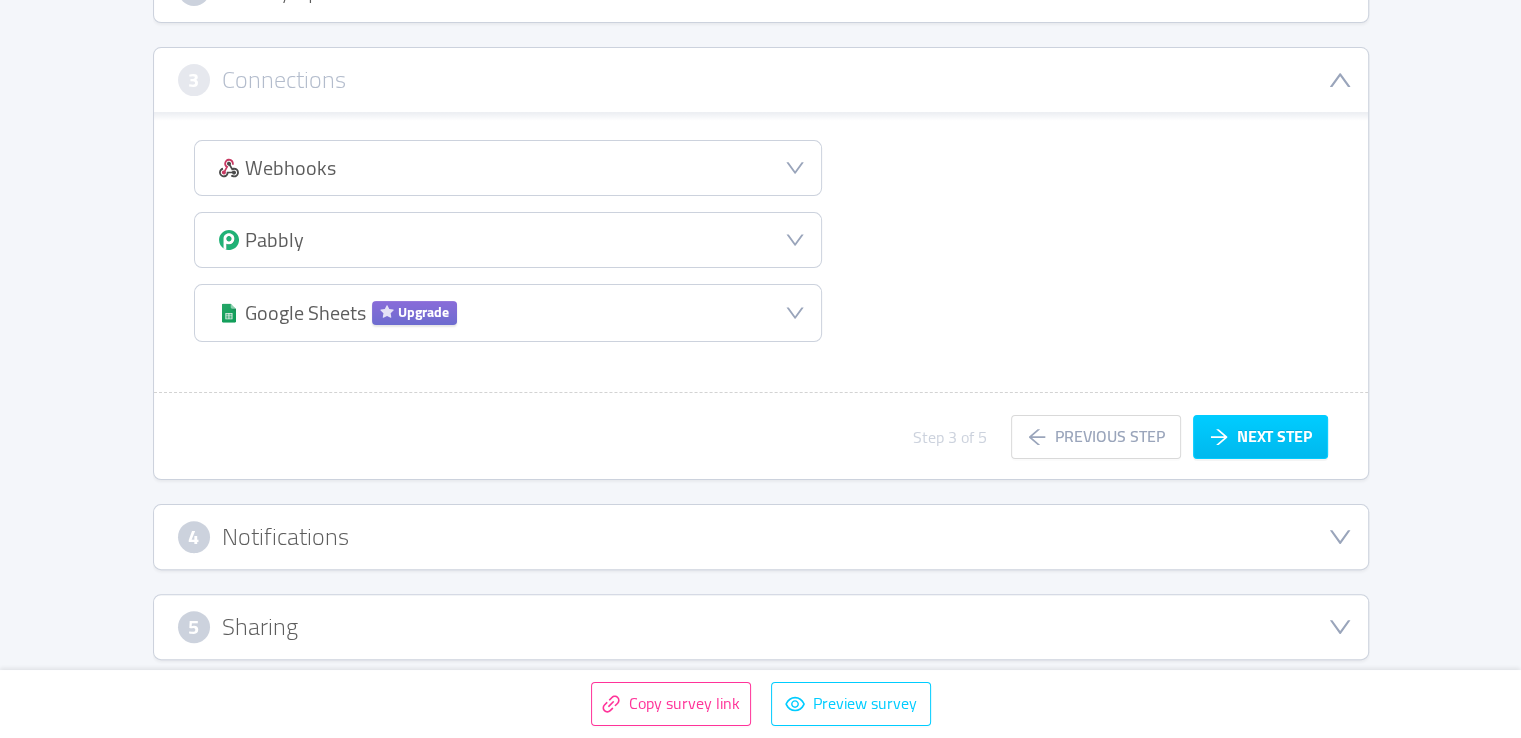 scroll, scrollTop: 458, scrollLeft: 0, axis: vertical 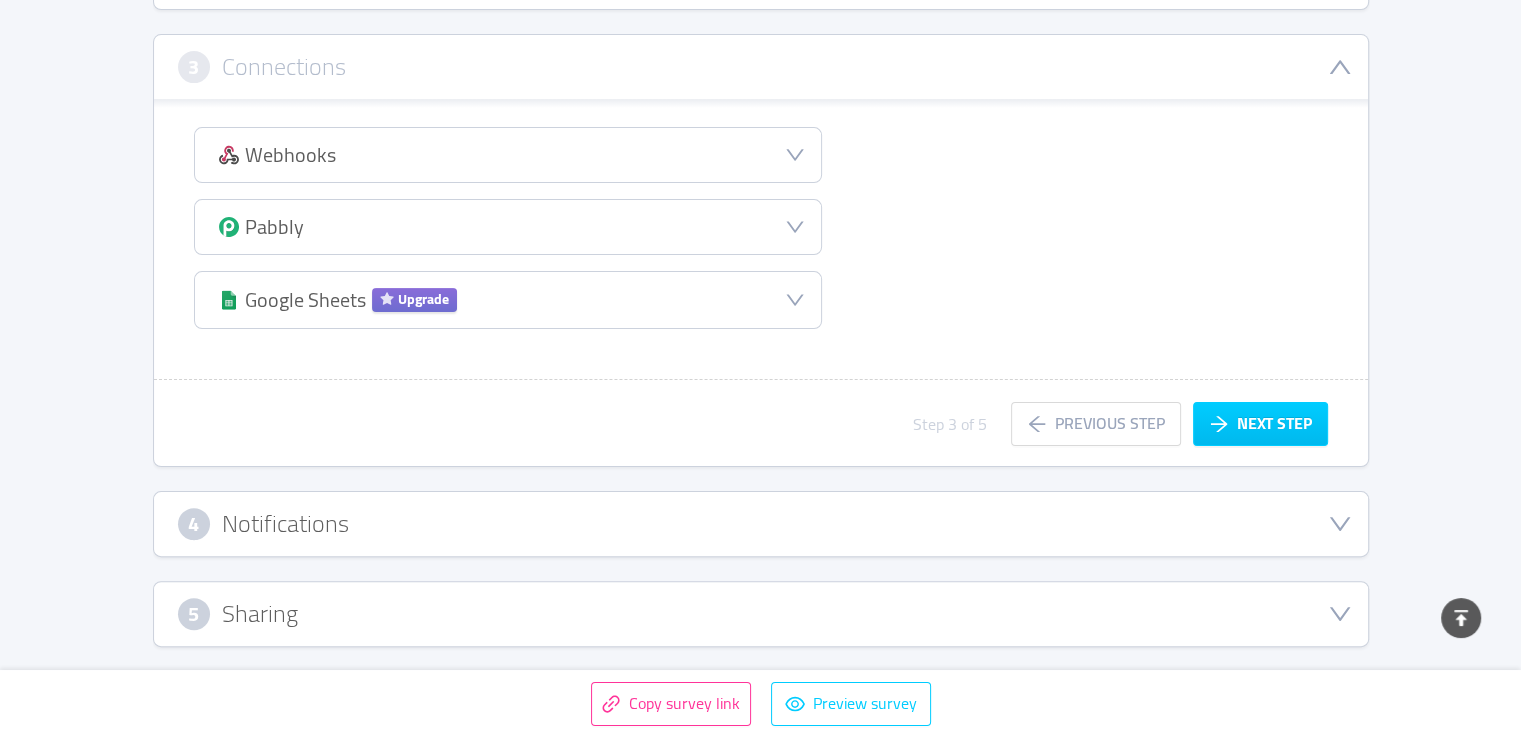 click on "4  Notifications" at bounding box center (761, 524) 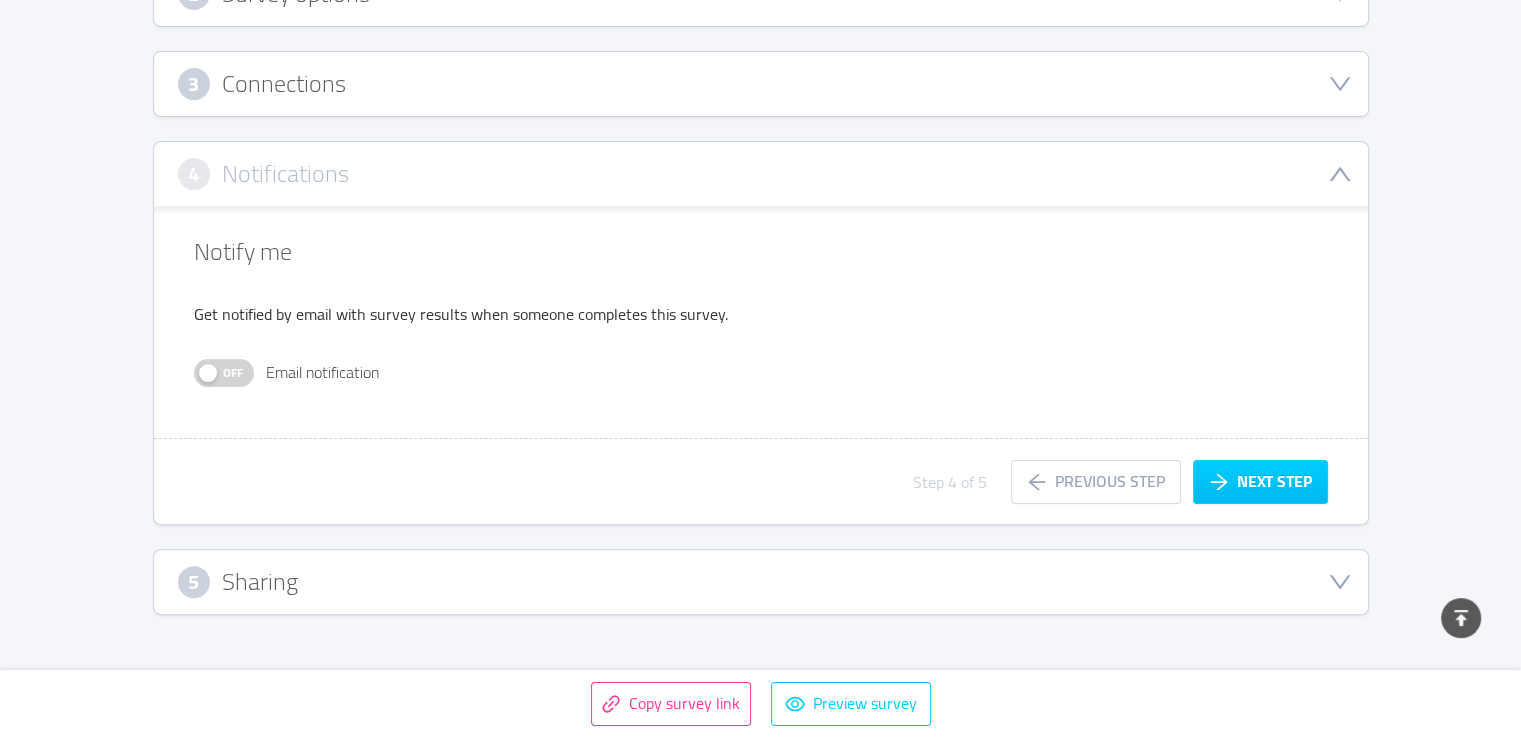 scroll, scrollTop: 410, scrollLeft: 0, axis: vertical 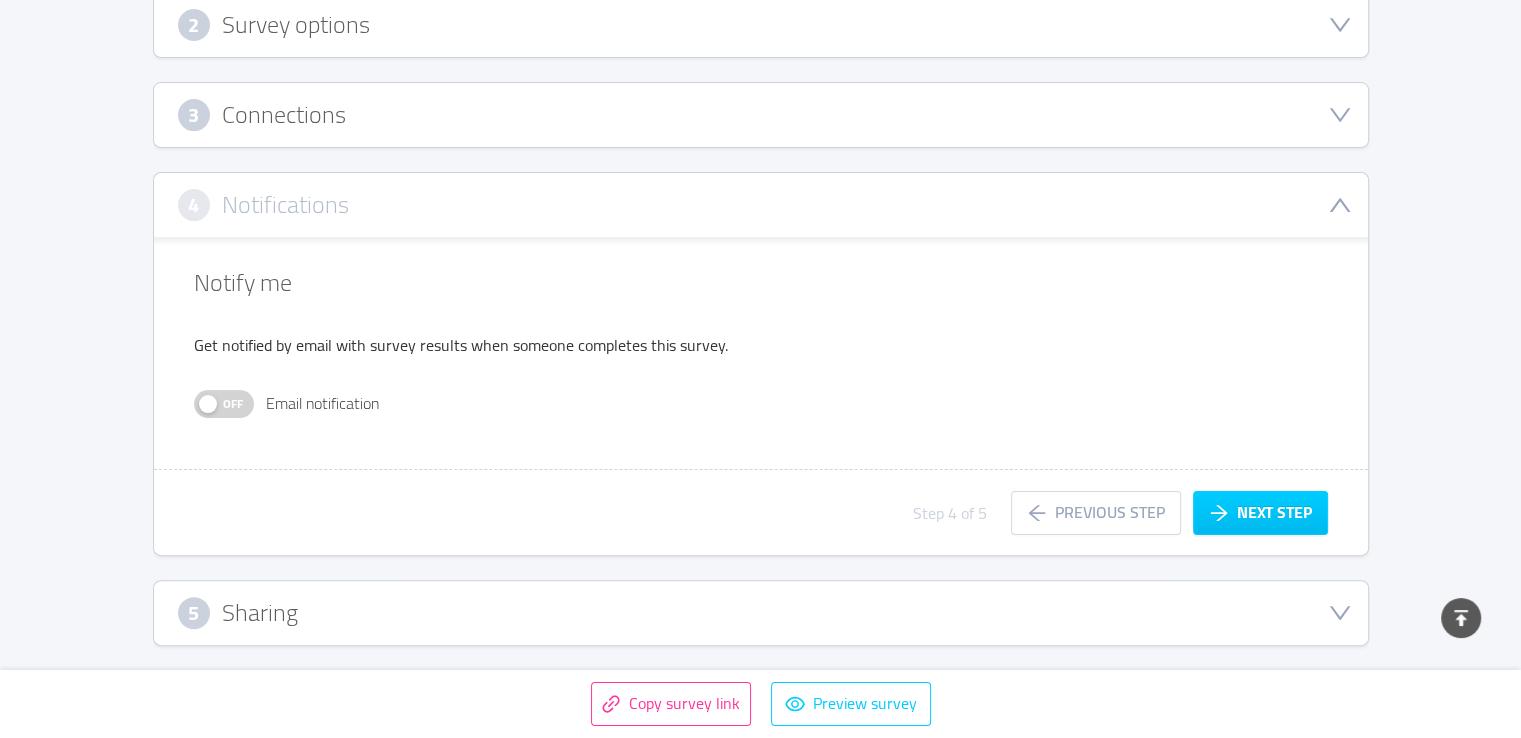 click on "5  Sharing" at bounding box center [761, 613] 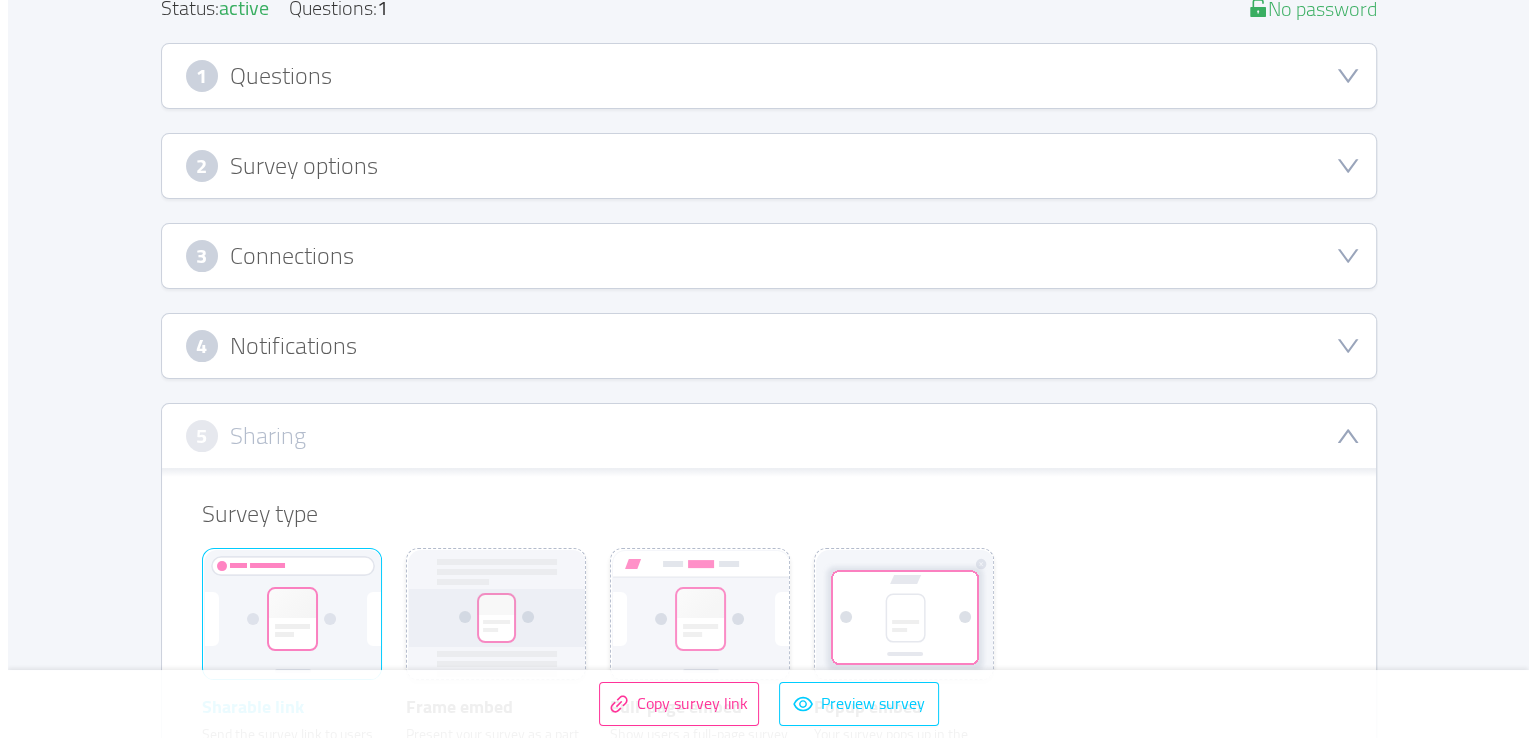scroll, scrollTop: 0, scrollLeft: 0, axis: both 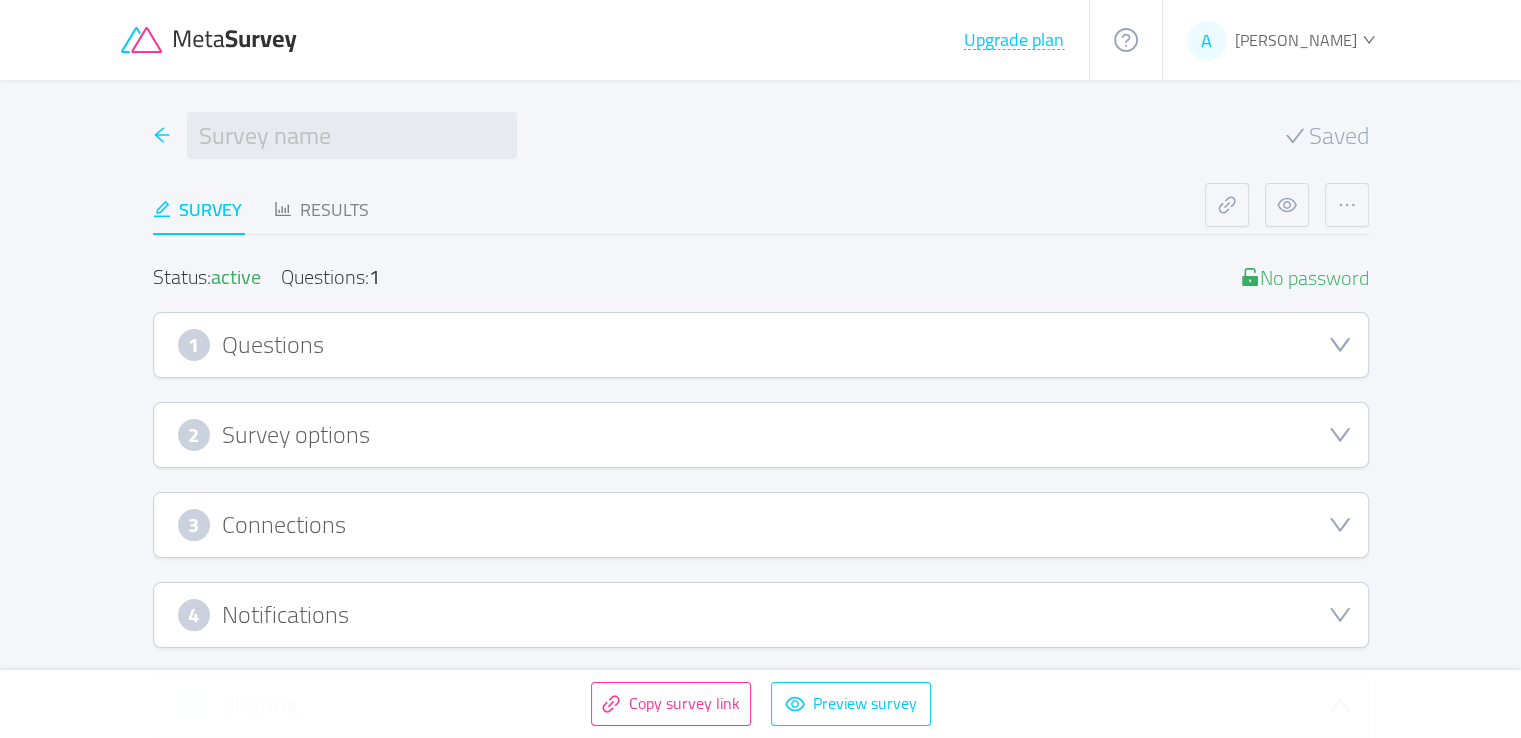 click 